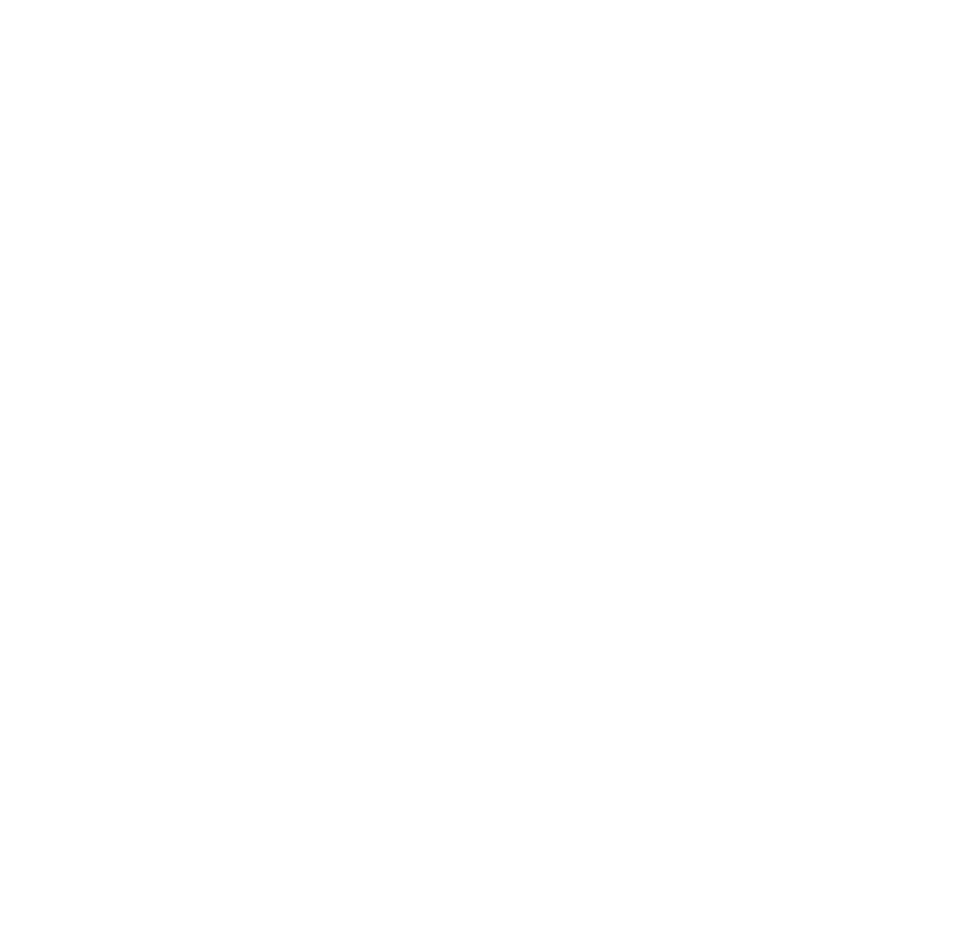 scroll, scrollTop: 0, scrollLeft: 0, axis: both 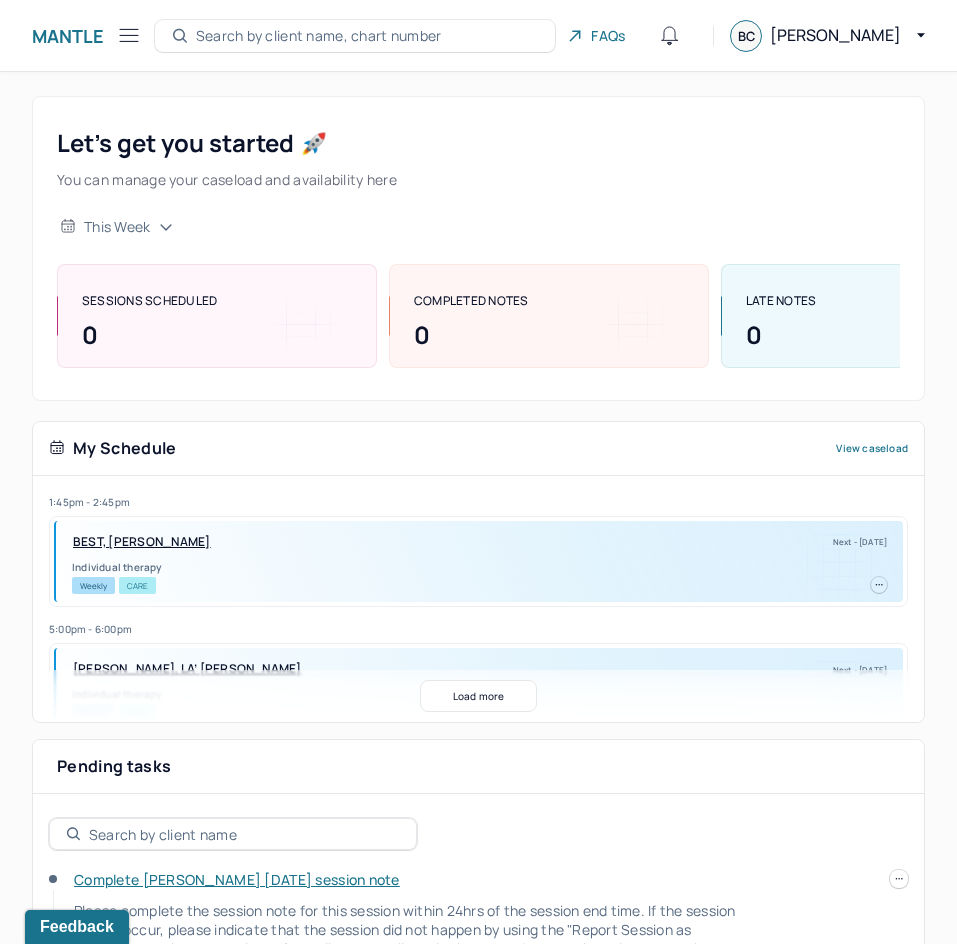 click 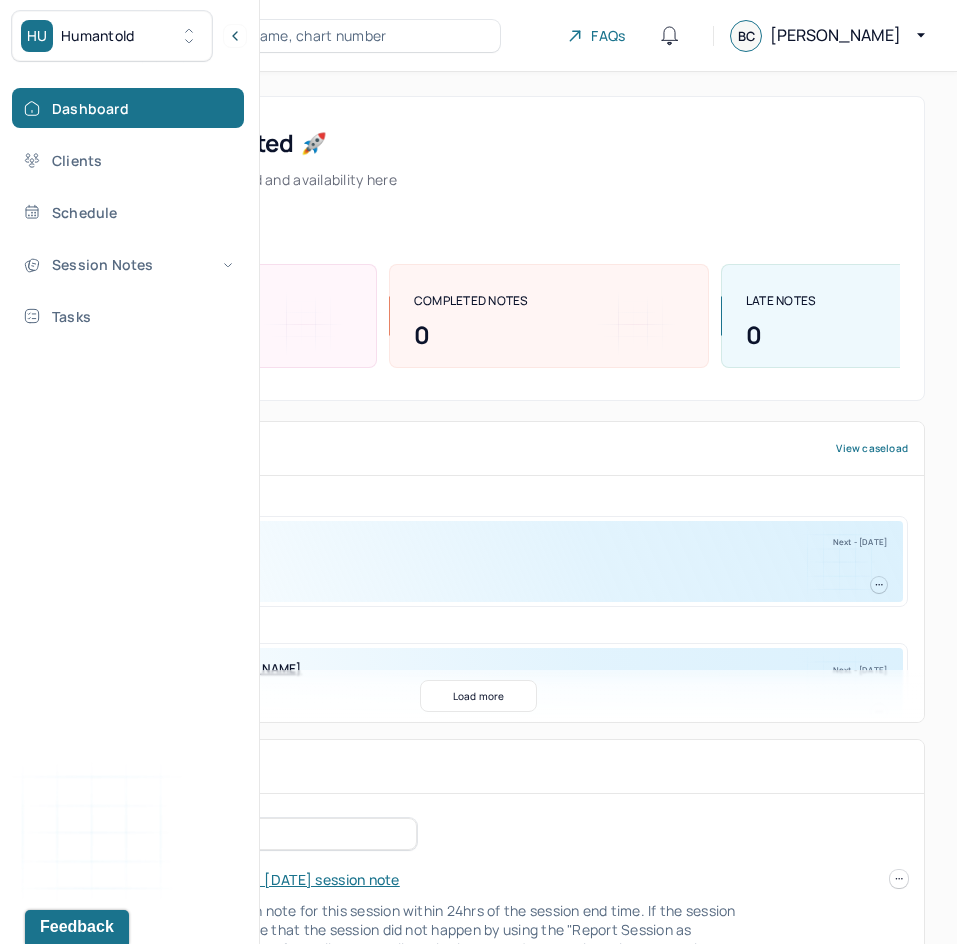 click on "Search by client name, chart number" at bounding box center [264, 36] 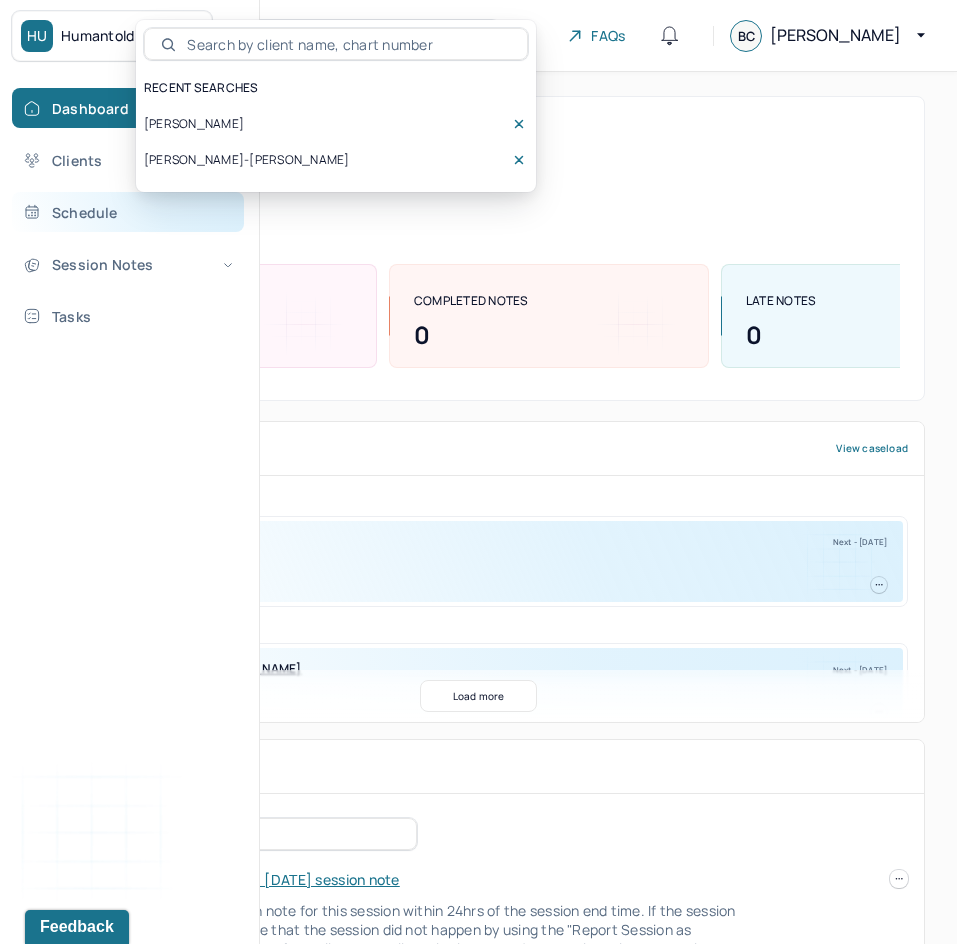 click on "Schedule" at bounding box center [128, 212] 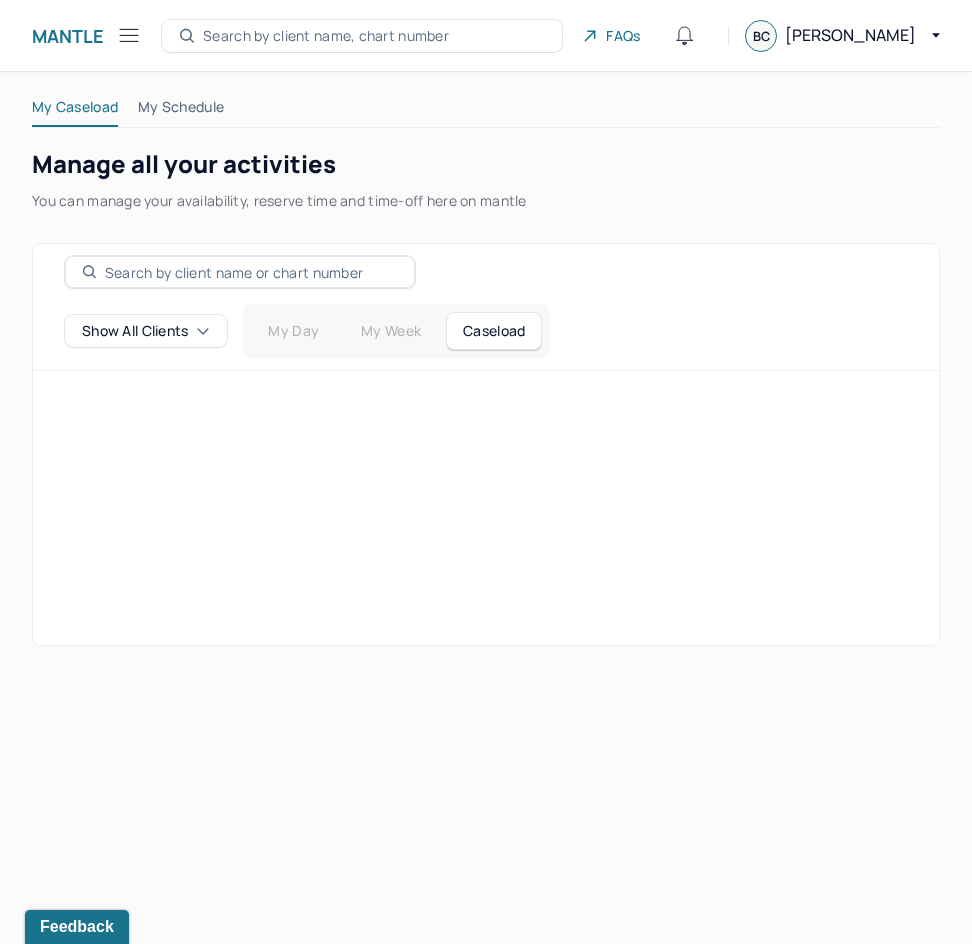 click 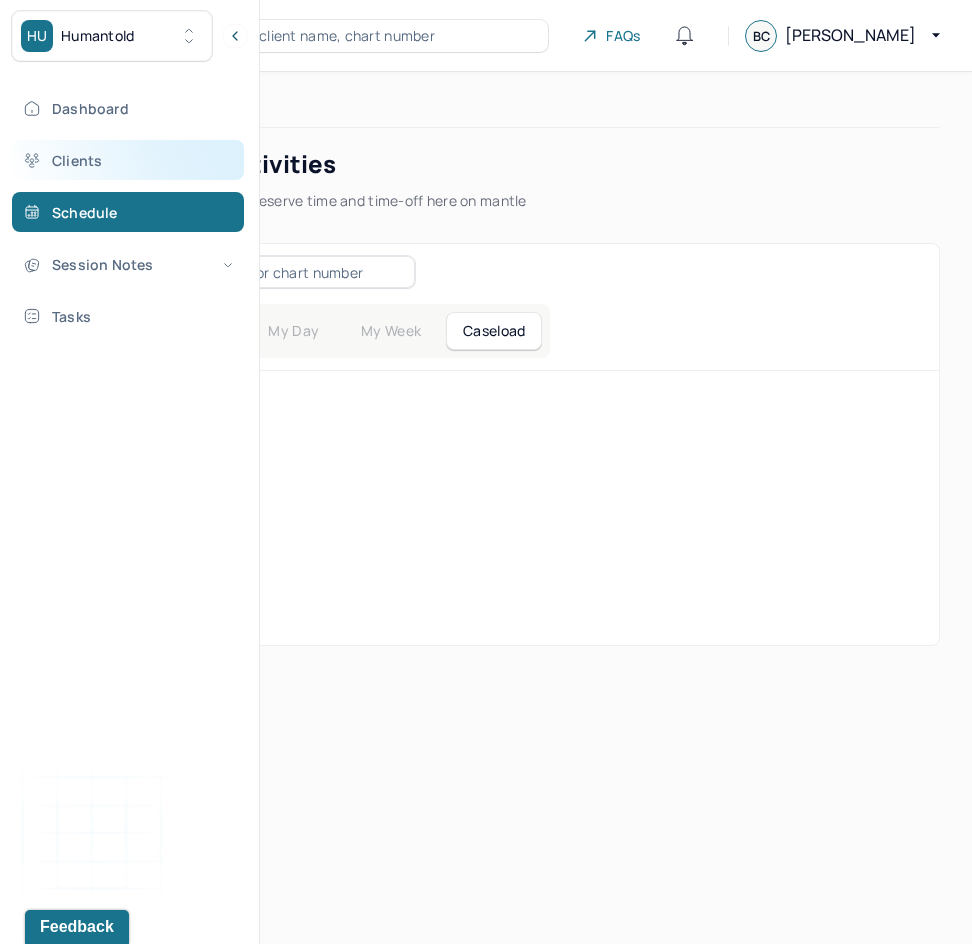 click on "Clients" at bounding box center (128, 160) 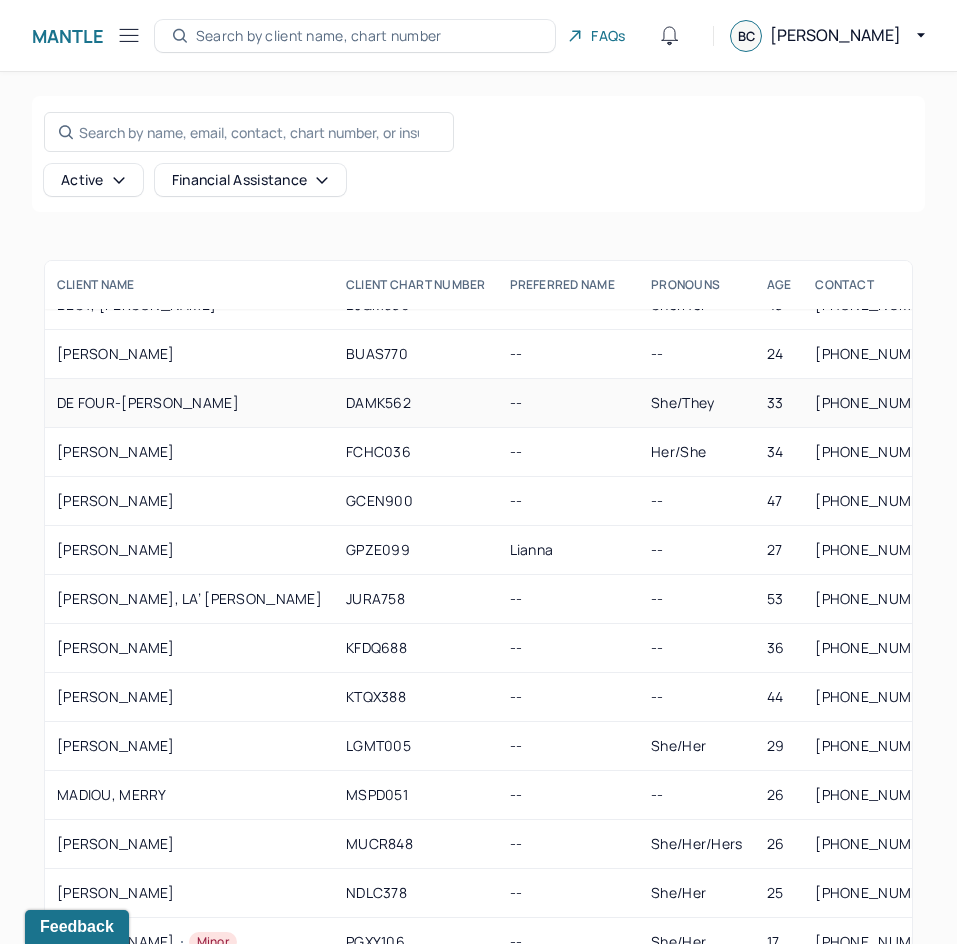 scroll, scrollTop: 290, scrollLeft: 0, axis: vertical 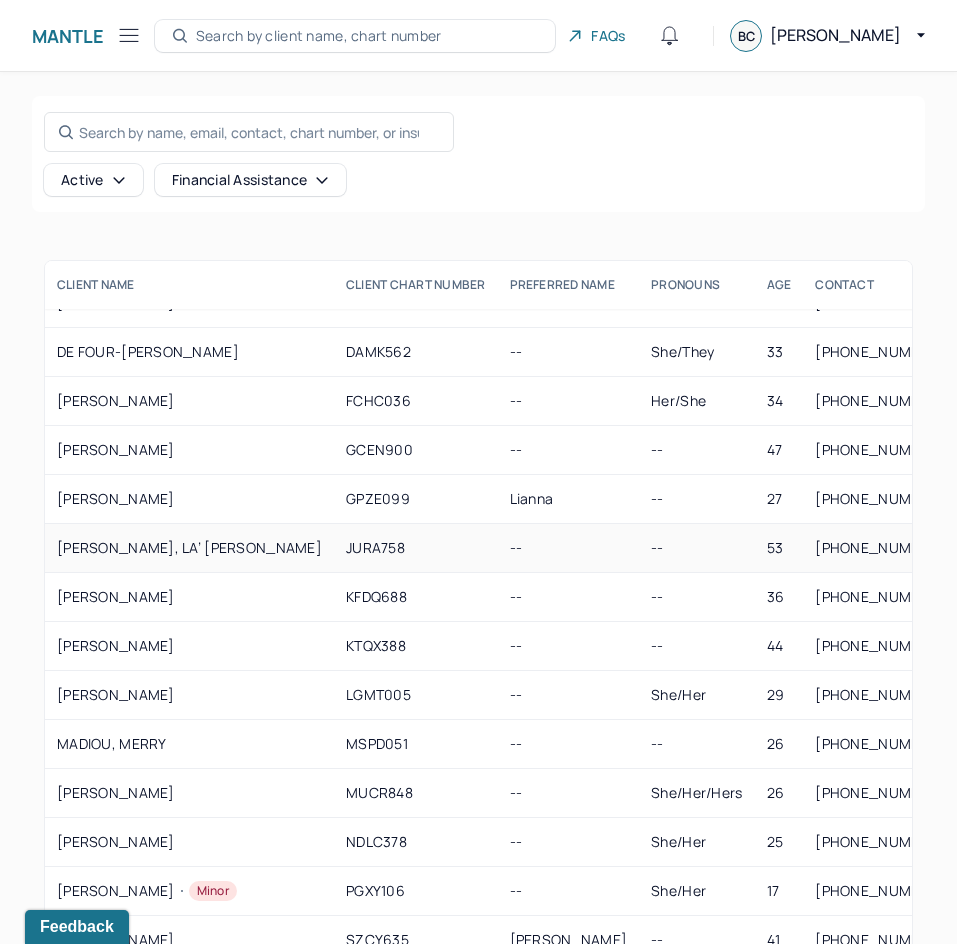 click on "[PERSON_NAME], LA’ [PERSON_NAME]" at bounding box center [189, 548] 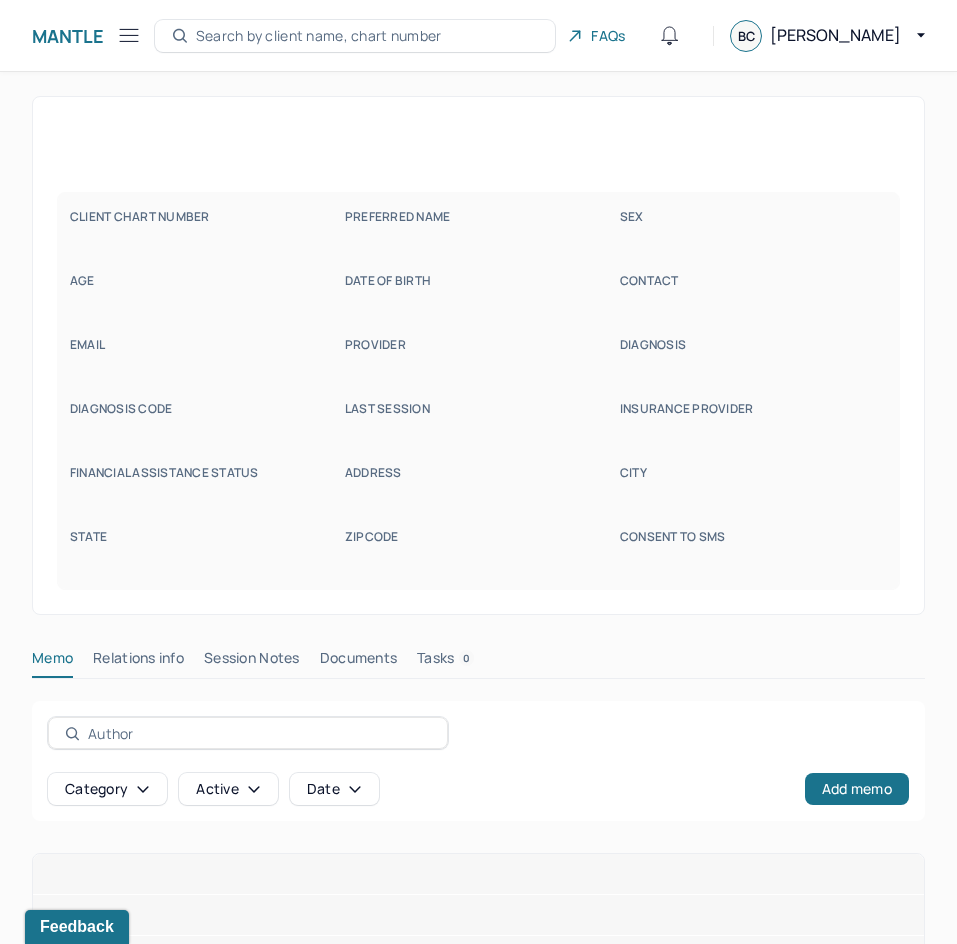 click on "State" at bounding box center [203, 537] 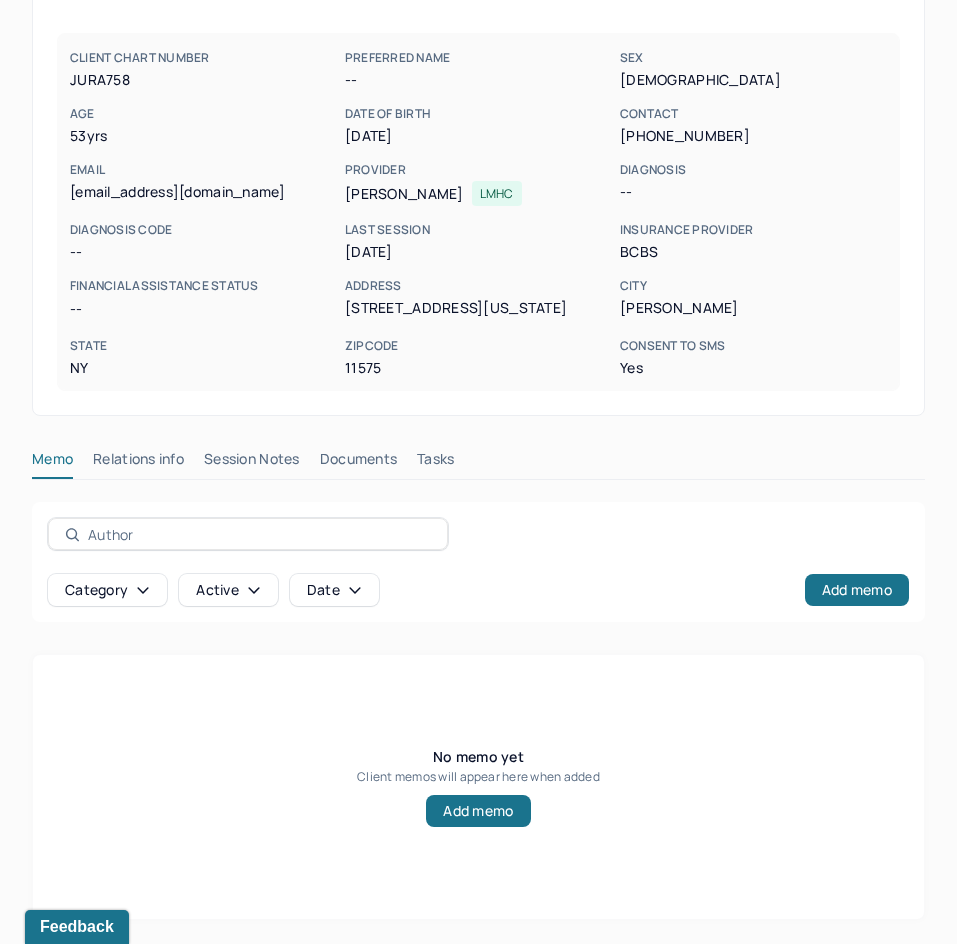 click on "Session Notes" at bounding box center (252, 463) 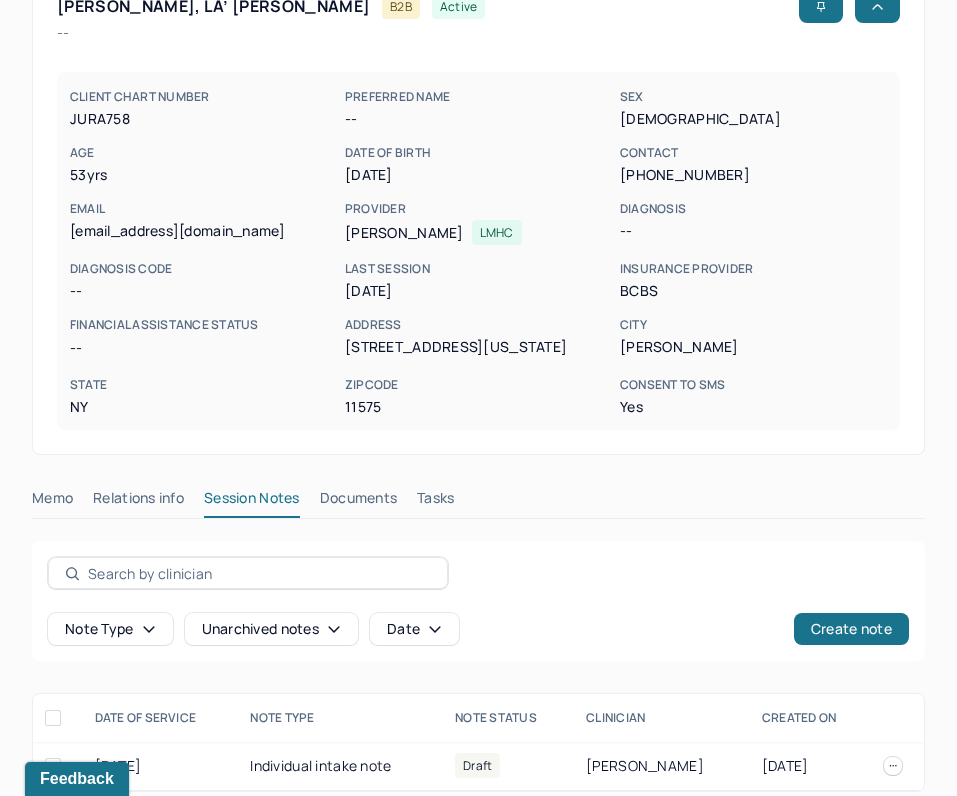 scroll, scrollTop: 150, scrollLeft: 0, axis: vertical 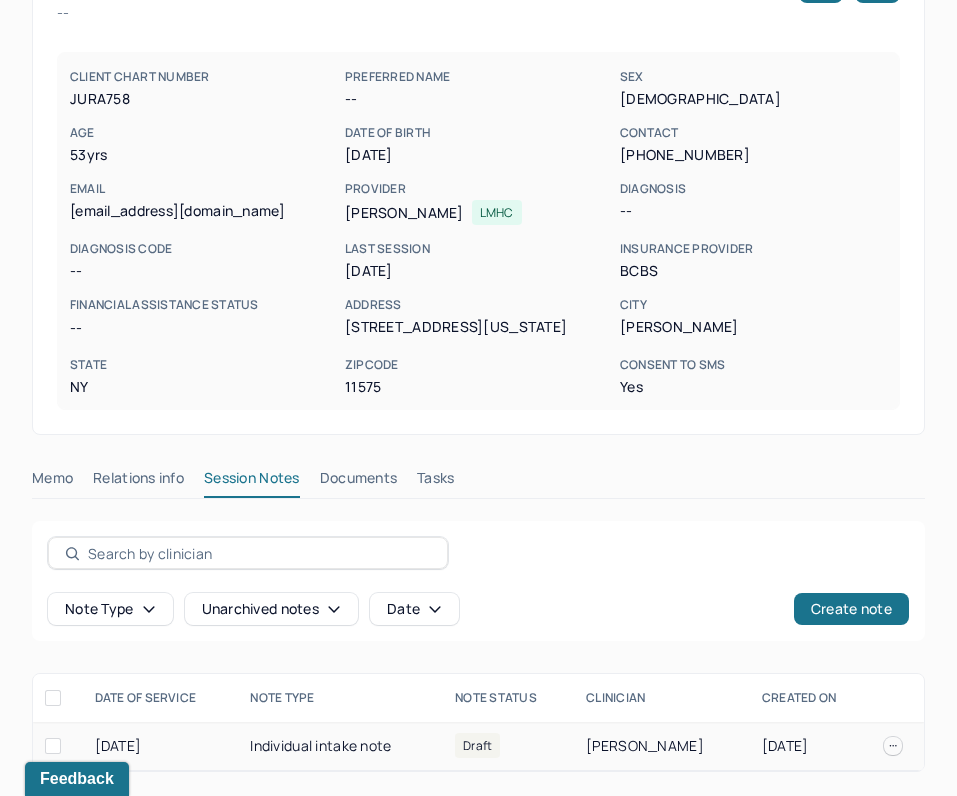 click on "Individual intake note" at bounding box center (340, 746) 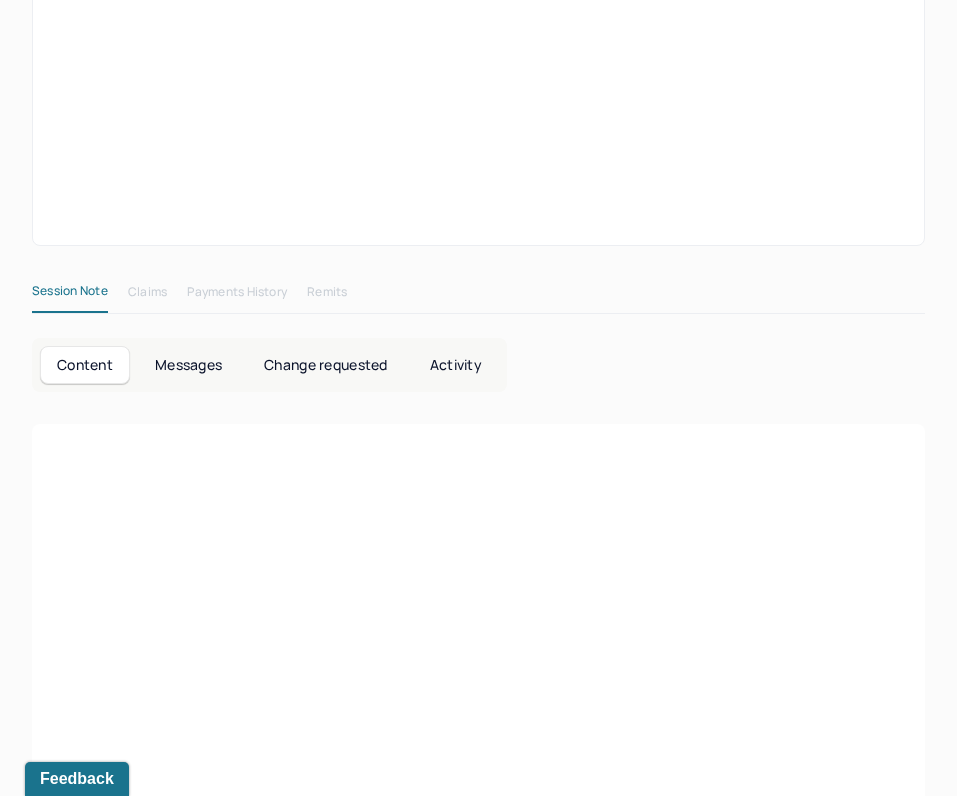 scroll, scrollTop: 0, scrollLeft: 0, axis: both 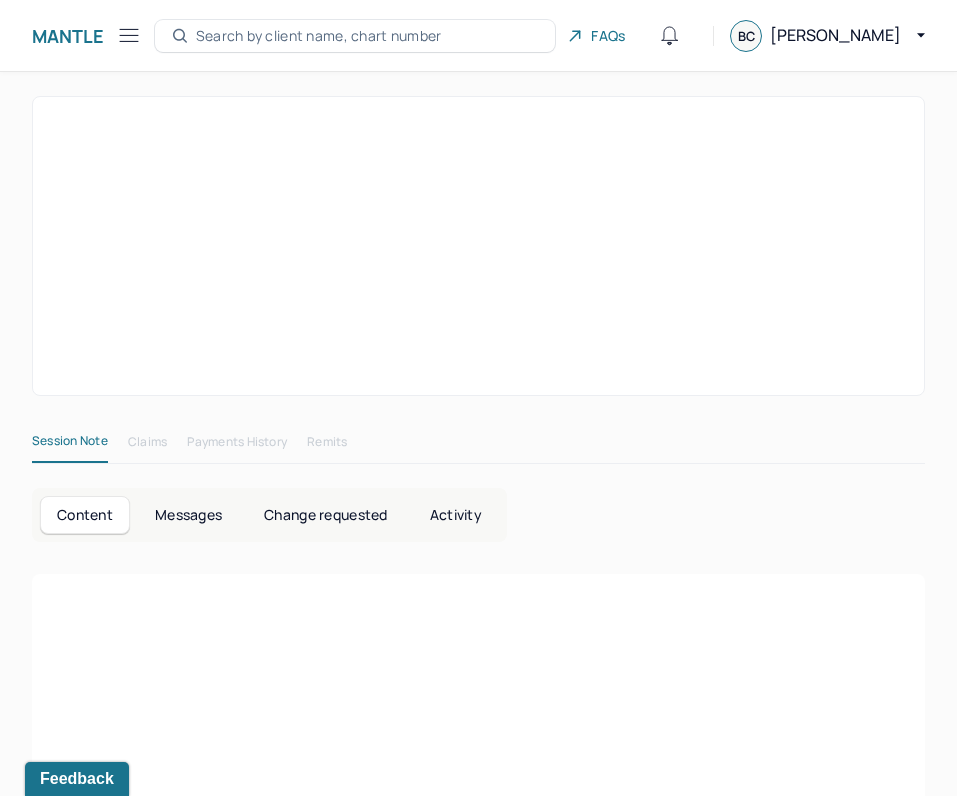 click at bounding box center [478, 722] 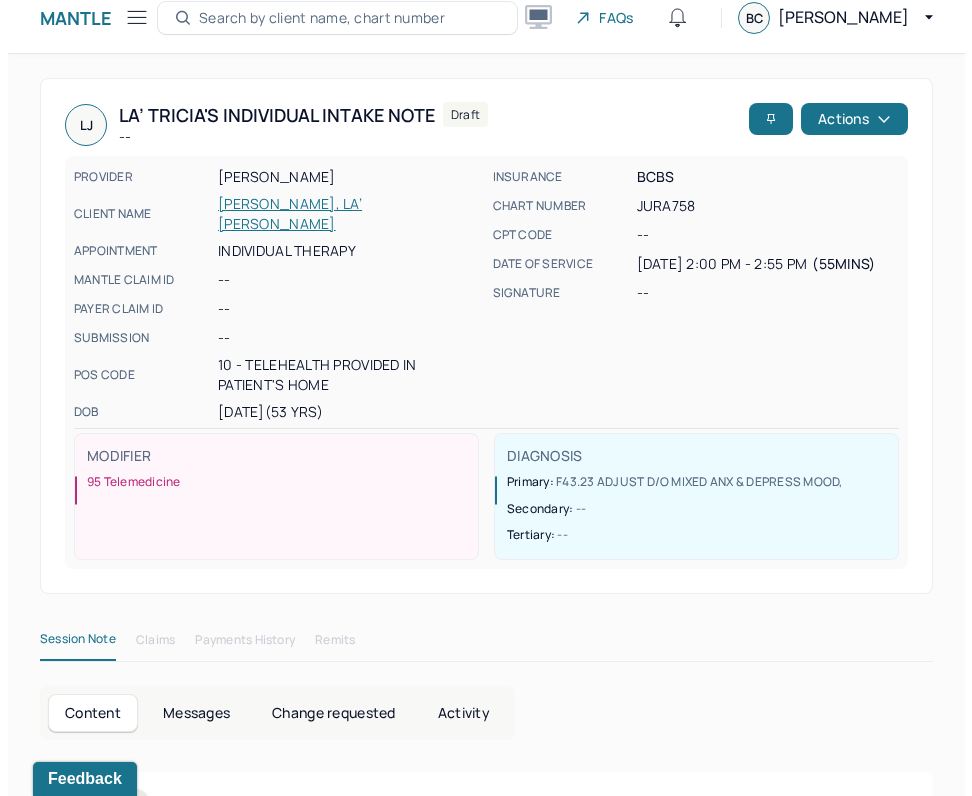 scroll, scrollTop: 0, scrollLeft: 0, axis: both 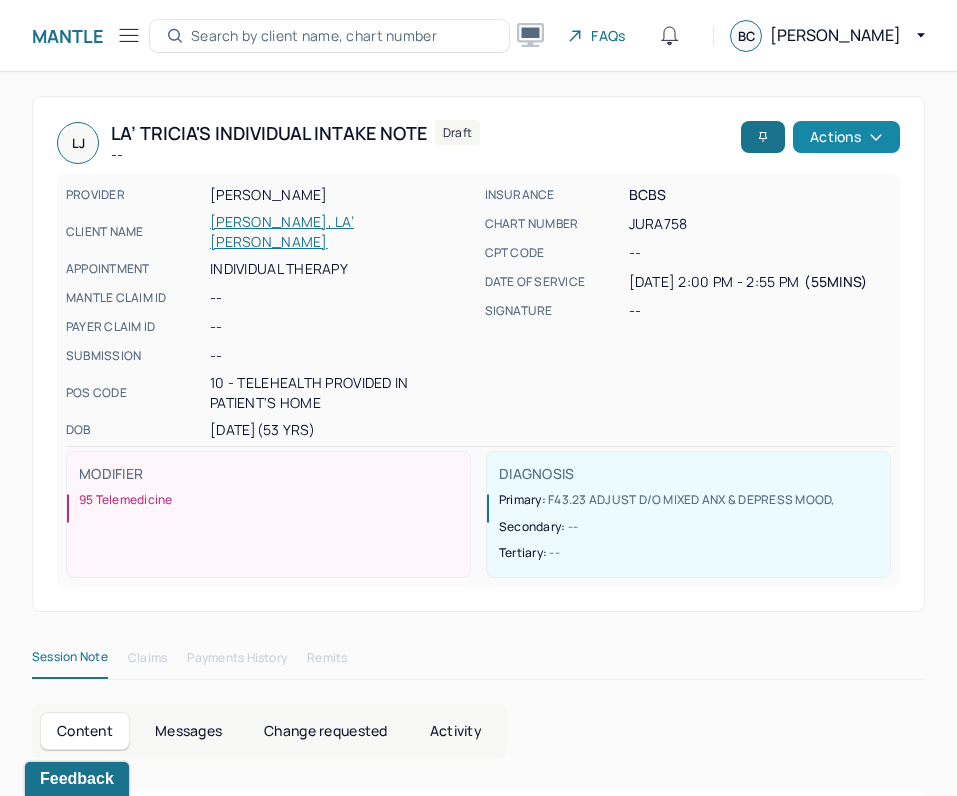 click on "Actions" at bounding box center [846, 137] 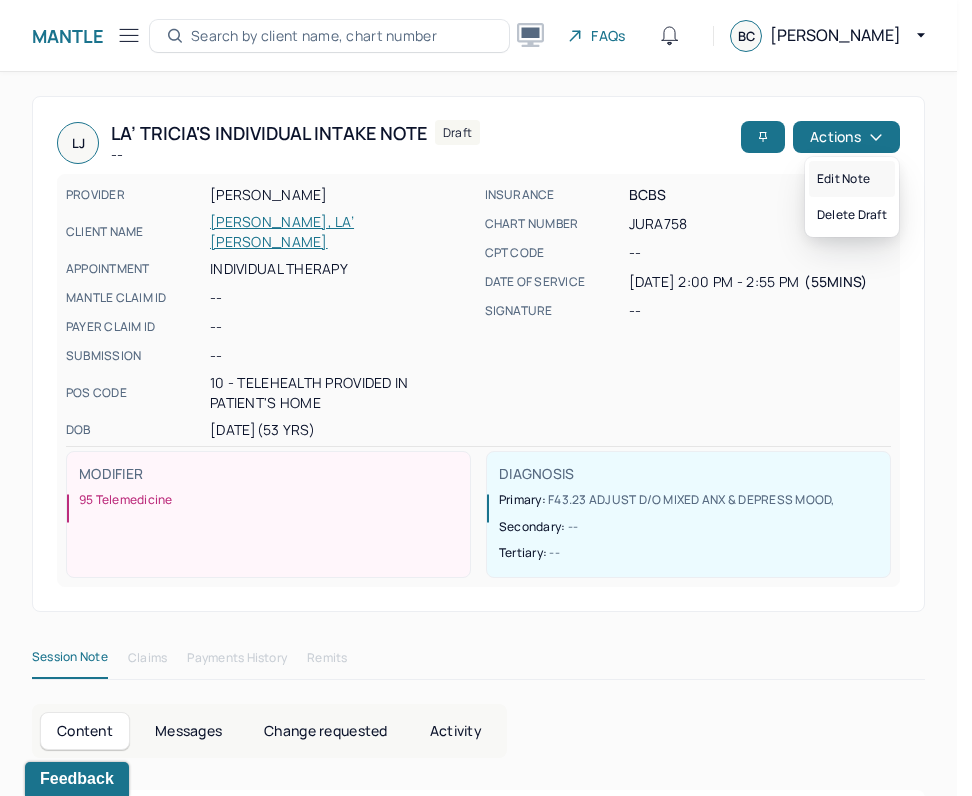 click on "Edit note" at bounding box center (852, 179) 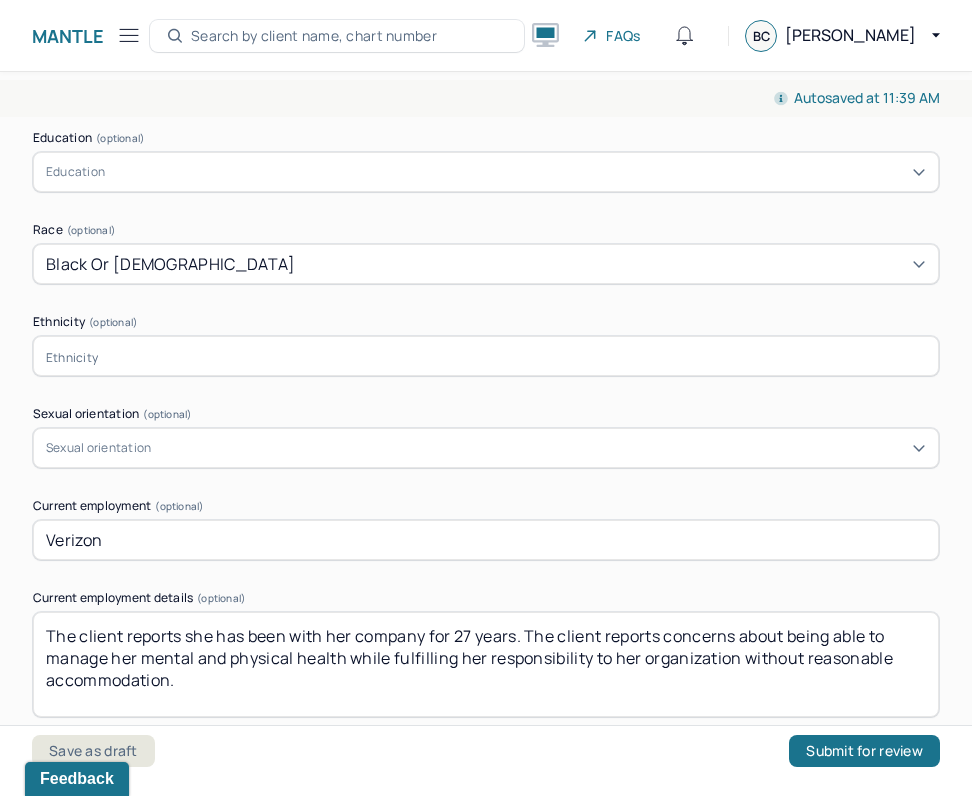 scroll, scrollTop: 1400, scrollLeft: 0, axis: vertical 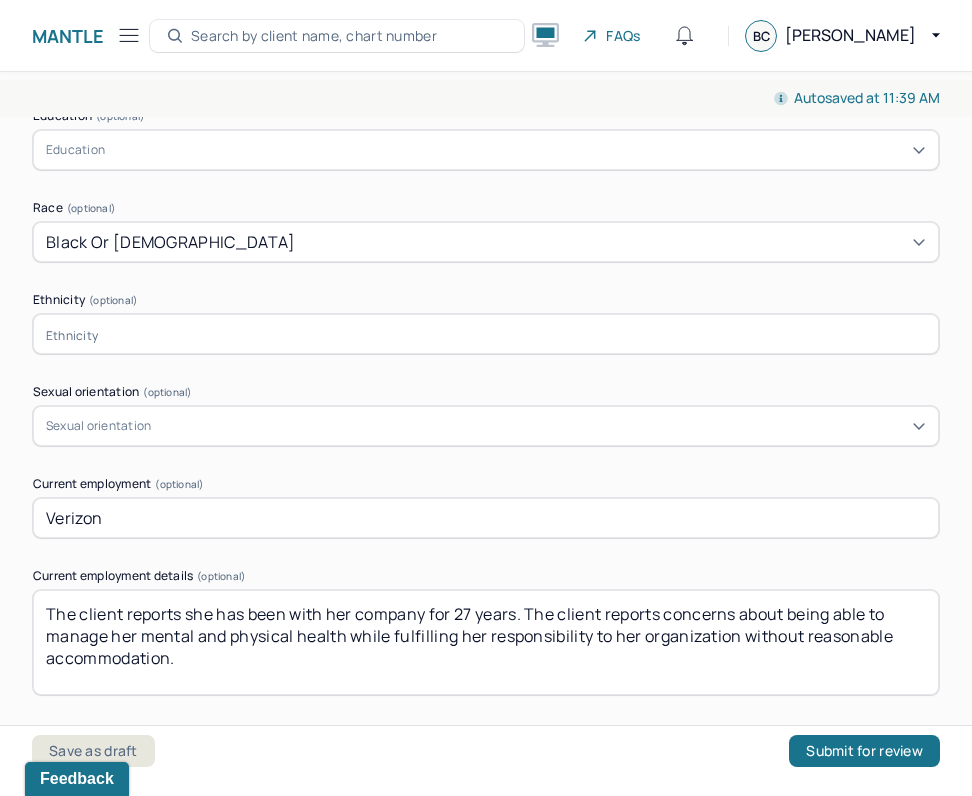 click at bounding box center (486, 334) 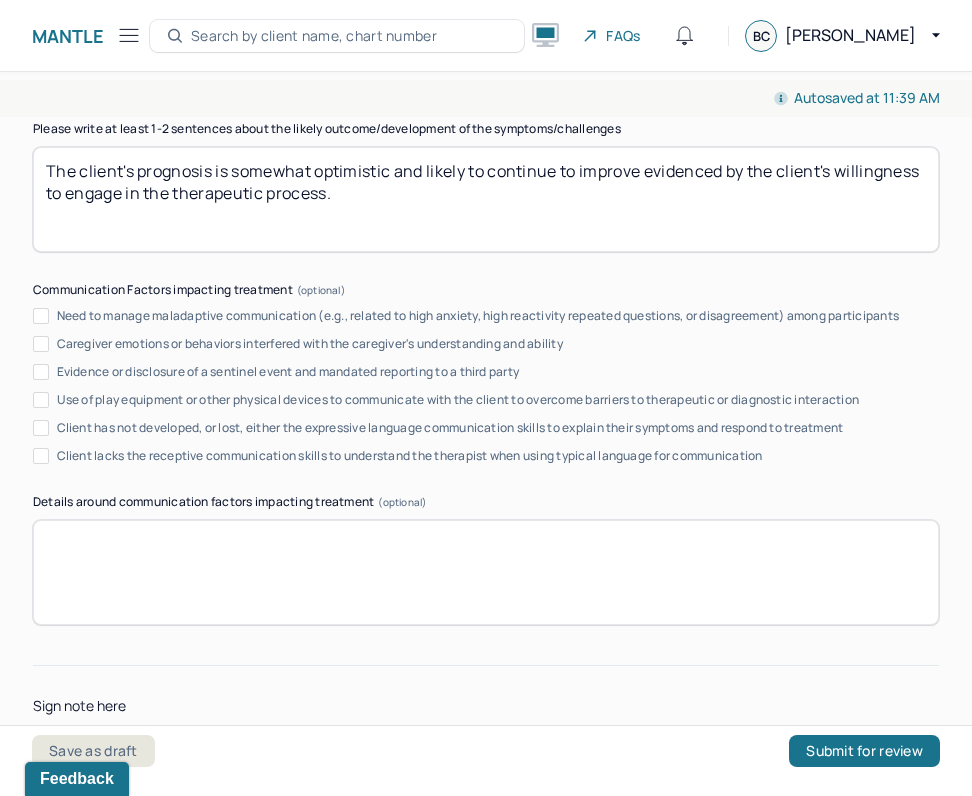 scroll, scrollTop: 11603, scrollLeft: 0, axis: vertical 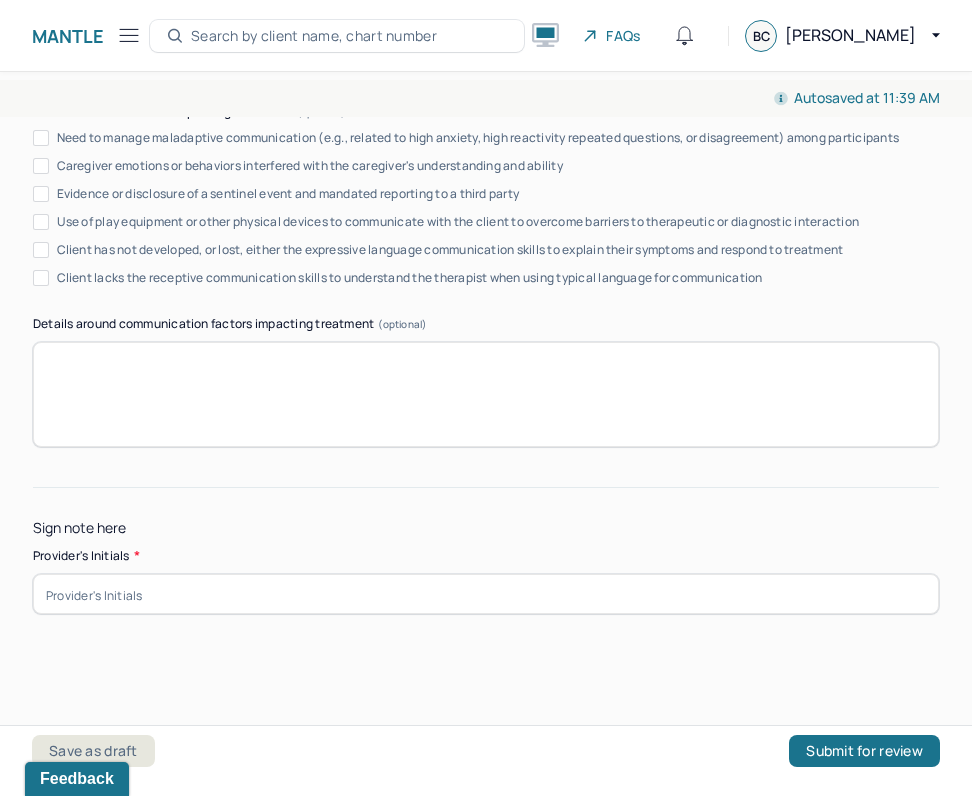 click at bounding box center (486, 594) 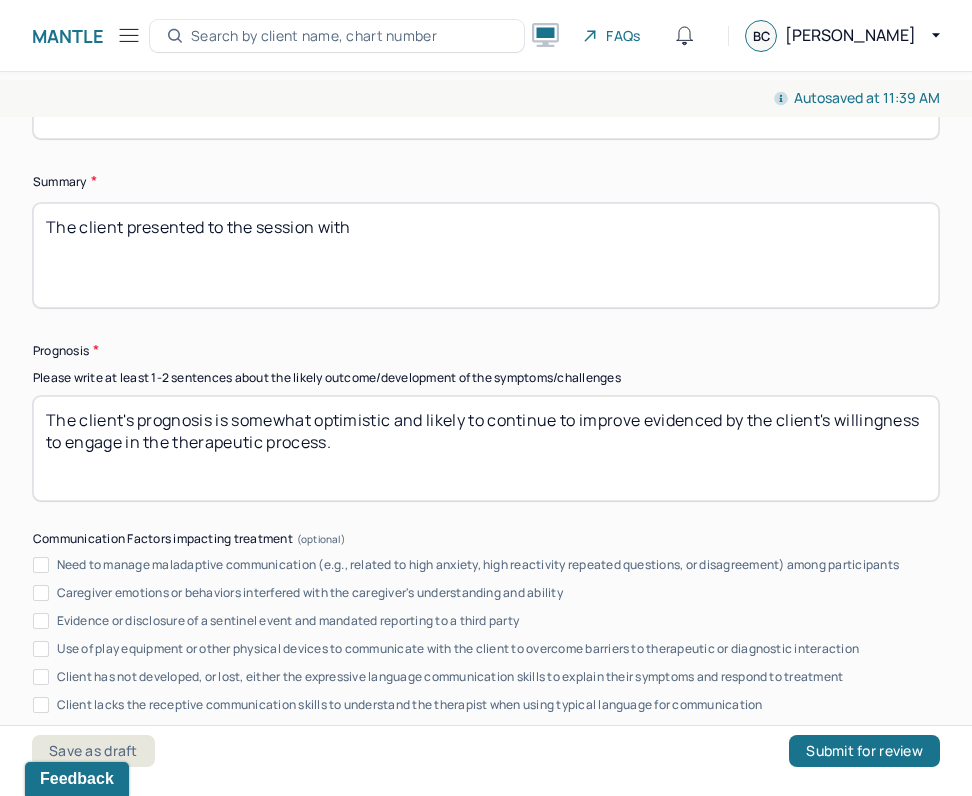 scroll, scrollTop: 11203, scrollLeft: 0, axis: vertical 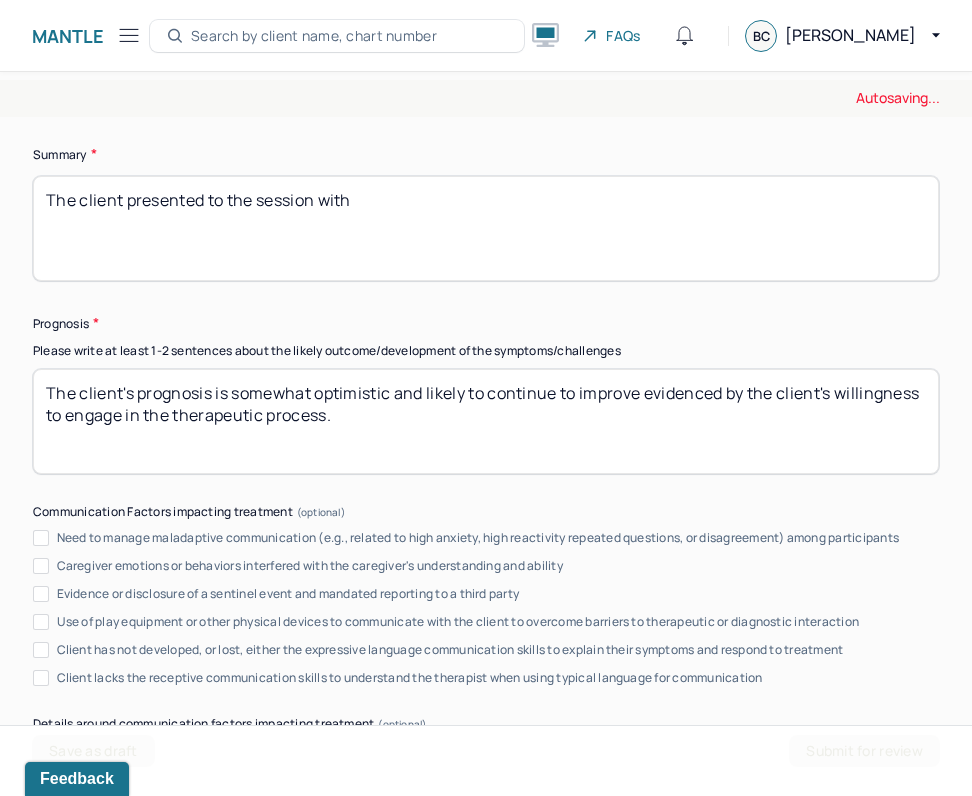 type on "BC" 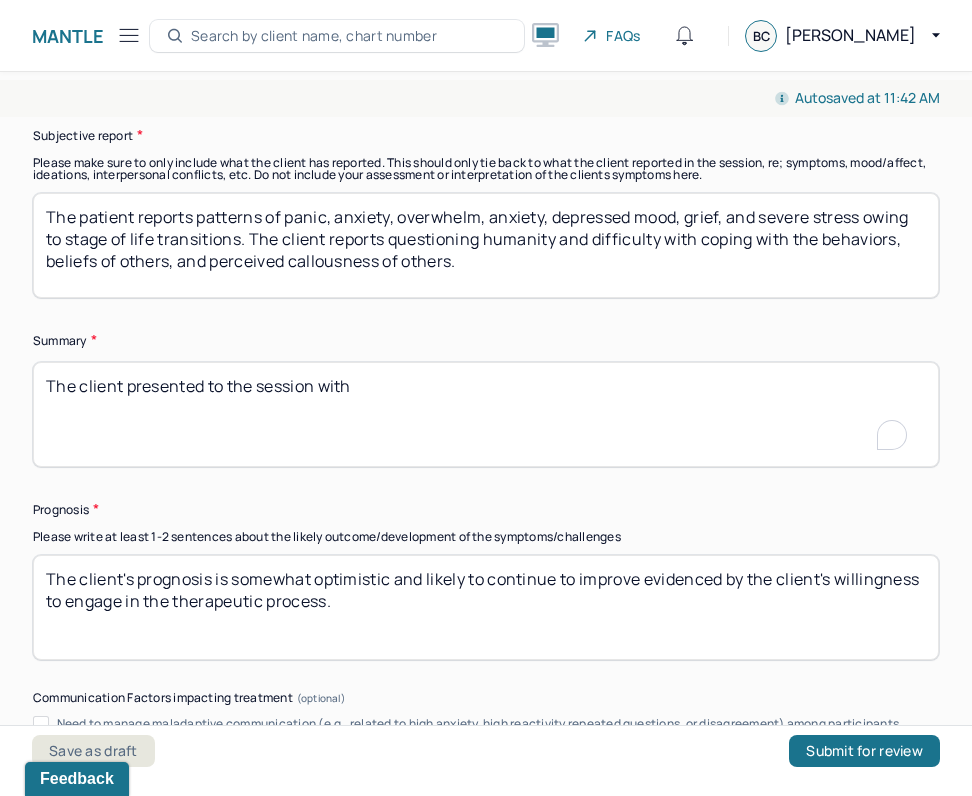 scroll, scrollTop: 11003, scrollLeft: 0, axis: vertical 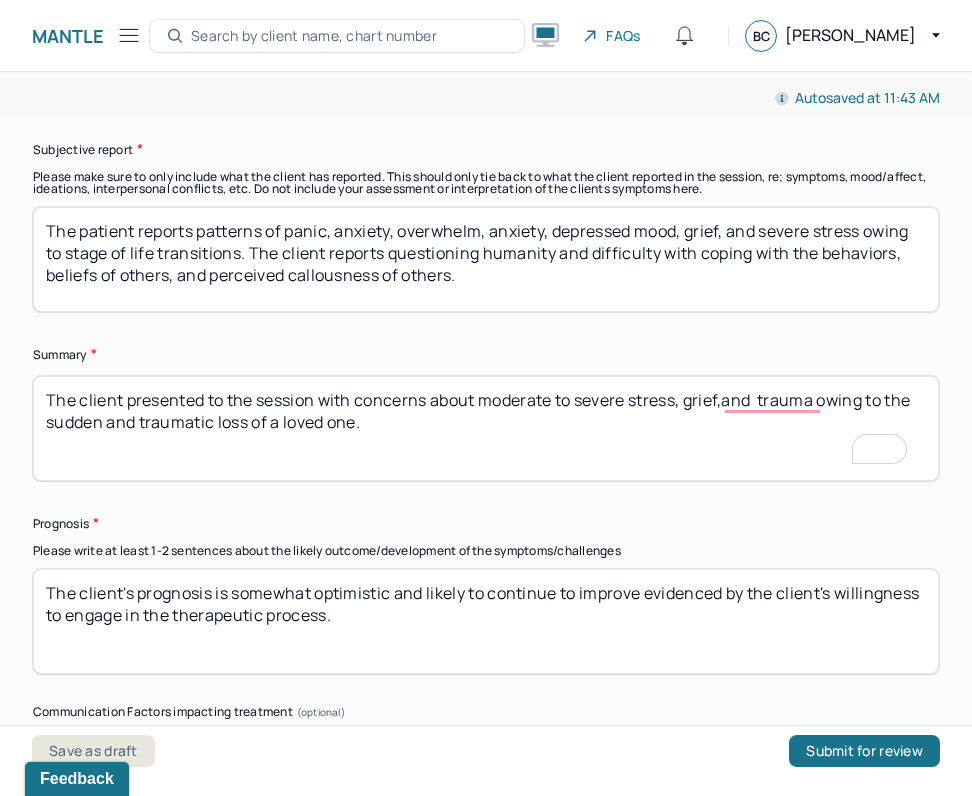 click on "The client presented to the session with concerns with moderate to severe stress, grief, trauma owing to the sudden and traumatic loss of a loved one." at bounding box center (486, 428) 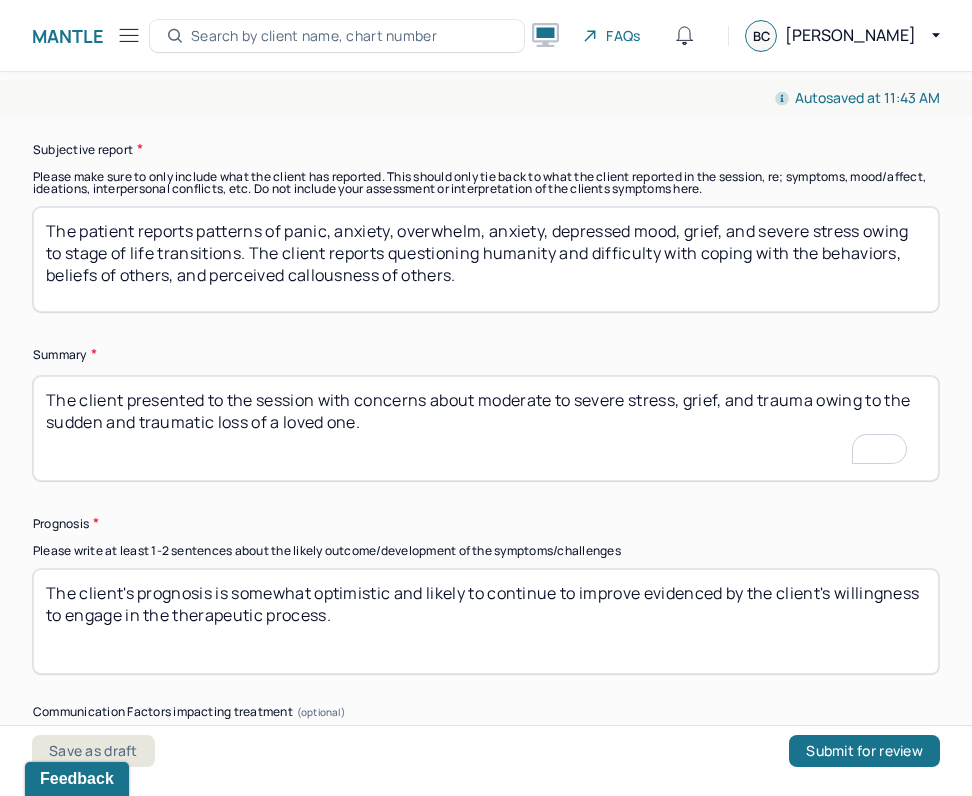 click on "The client presented to the session with concerns with moderate to severe stress, grief, trauma owing to the sudden and traumatic loss of a loved one." at bounding box center [486, 428] 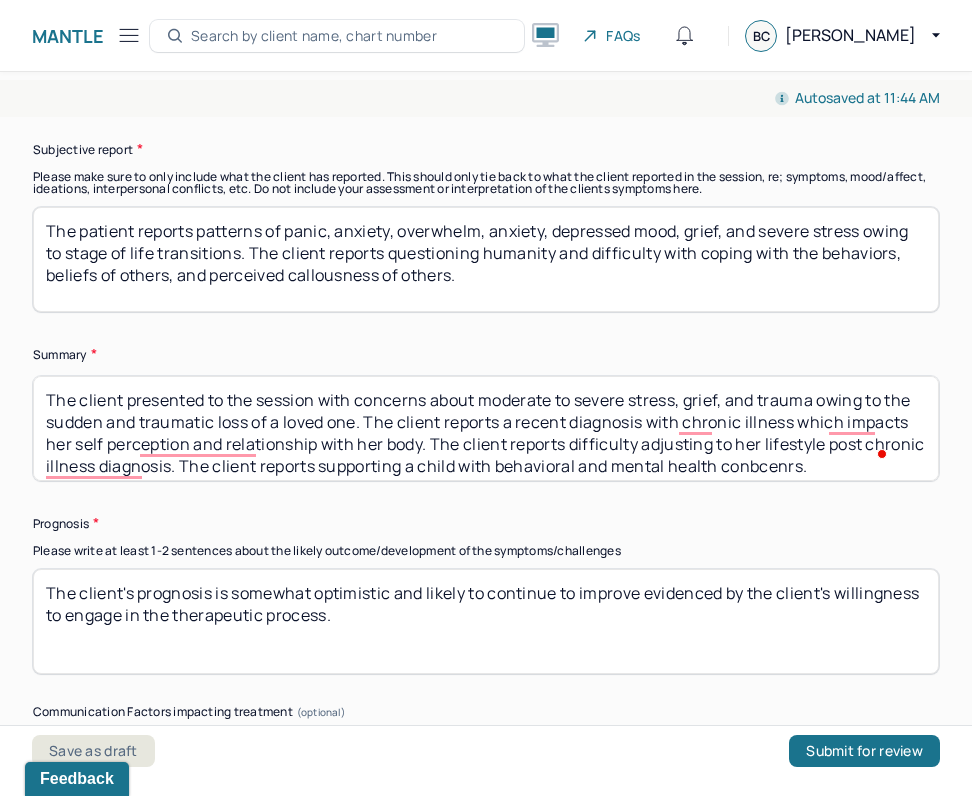 scroll, scrollTop: 20, scrollLeft: 0, axis: vertical 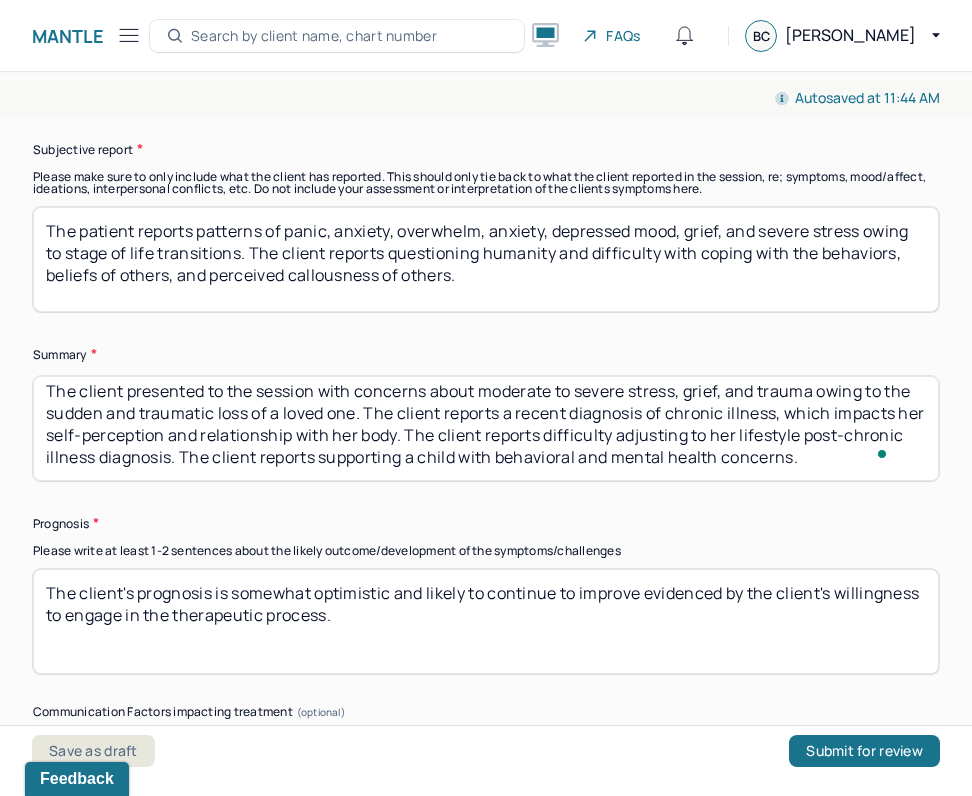 click on "The client presented to the session with concerns about moderate to severe stress, grief, and trauma owing to the sudden and traumatic loss of a loved one. The client reports a recent diagnosis with chronic illness which impacts her self perception and relationship with her body. The client reports difficulty adjusting to her lifestyle post chronic illness diagnosis. The client reports supporting a child with behavioral and mental health concerns." at bounding box center (486, 428) 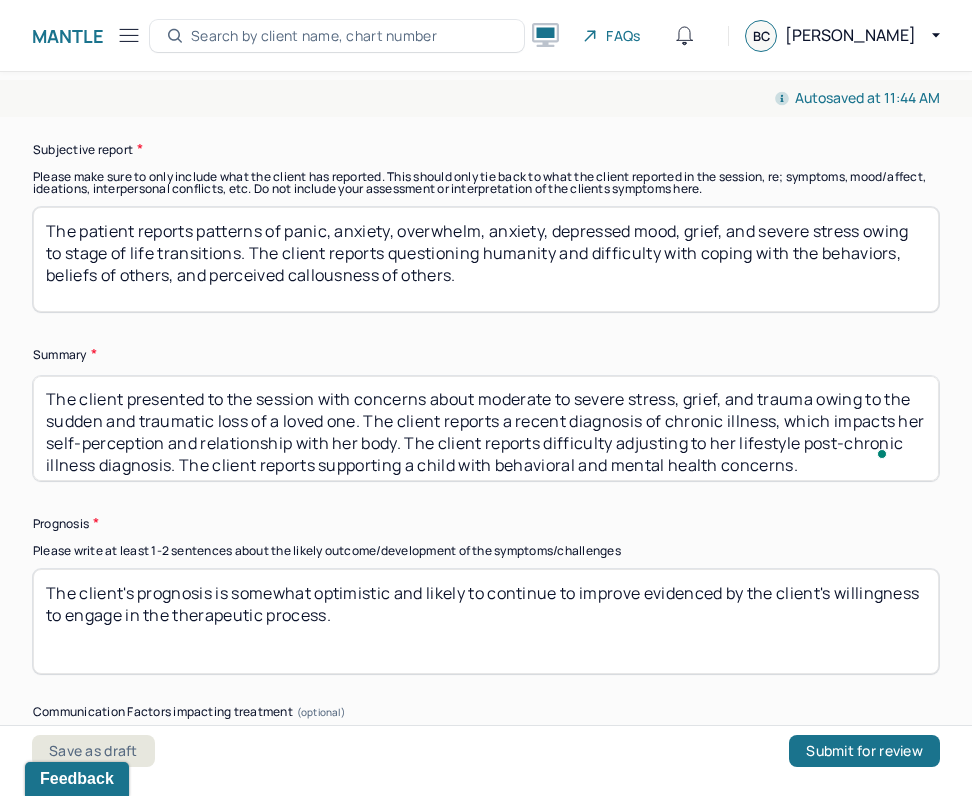 scroll, scrollTop: 0, scrollLeft: 0, axis: both 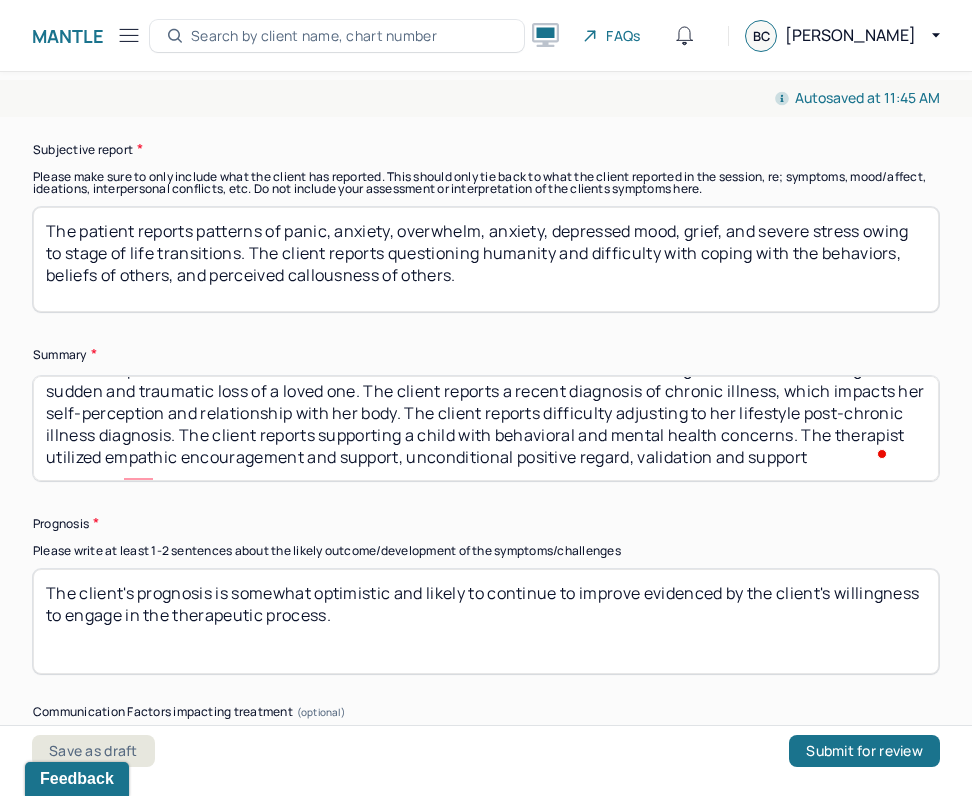 click on "Autosaved at 11:45 AM" at bounding box center [486, 98] 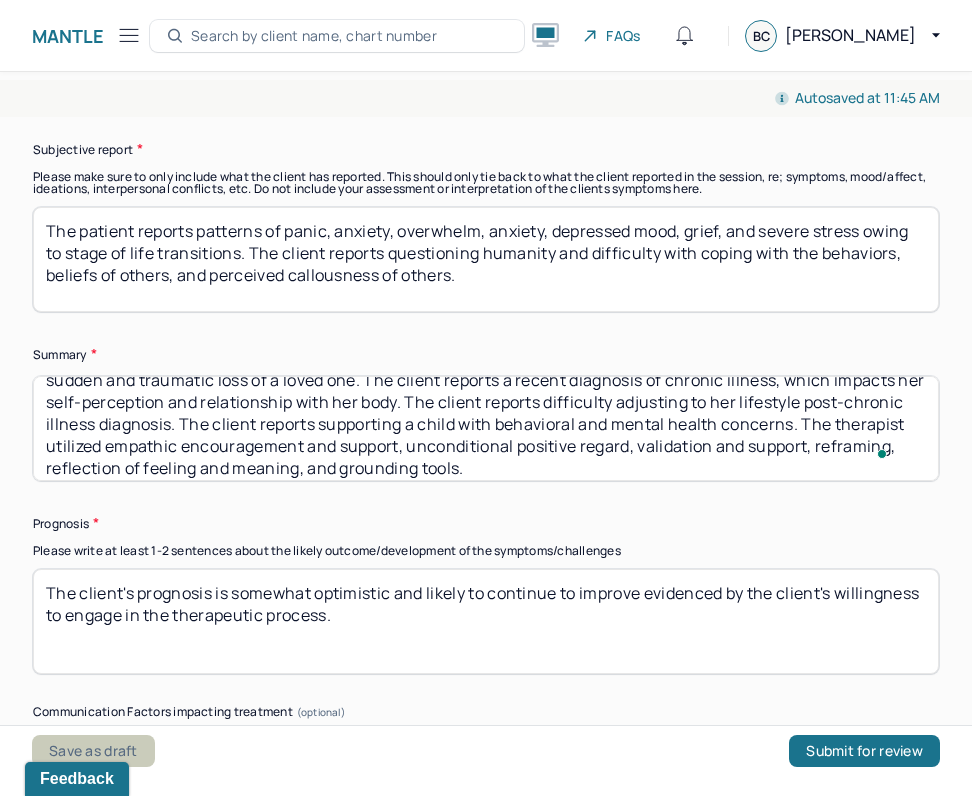 type on "The client presented to the session with concerns about moderate to severe stress, grief, and trauma owing to the sudden and traumatic loss of a loved one. The client reports a recent diagnosis of chronic illness, which impacts her self-perception and relationship with her body. The client reports difficulty adjusting to her lifestyle post-chronic illness diagnosis. The client reports supporting a child with behavioral and mental health concerns. The therapist utilized empathic encouragement and support, unconditional positive regard, validation and support, reframing, reflection of feeling and meaning, and grounding tools." 